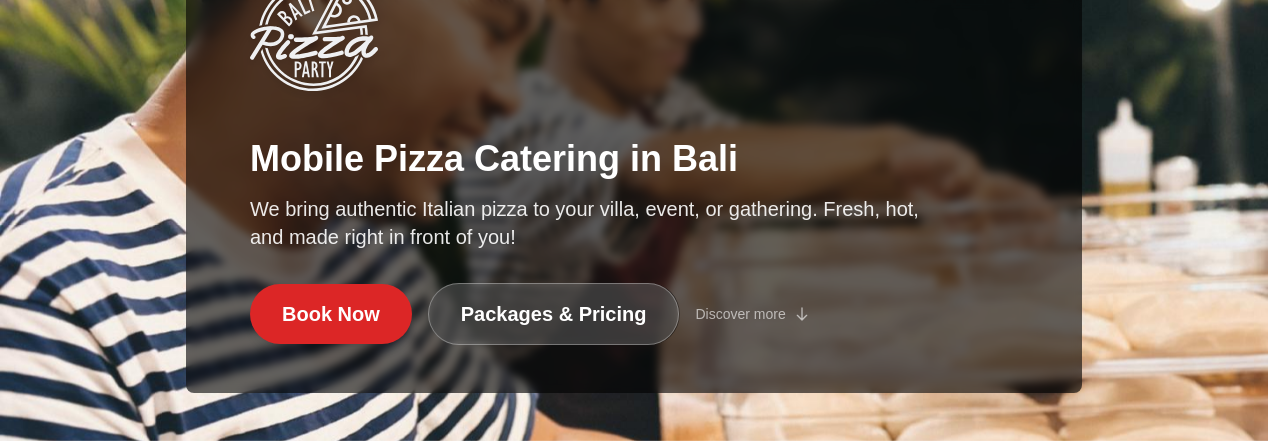 scroll, scrollTop: 0, scrollLeft: 0, axis: both 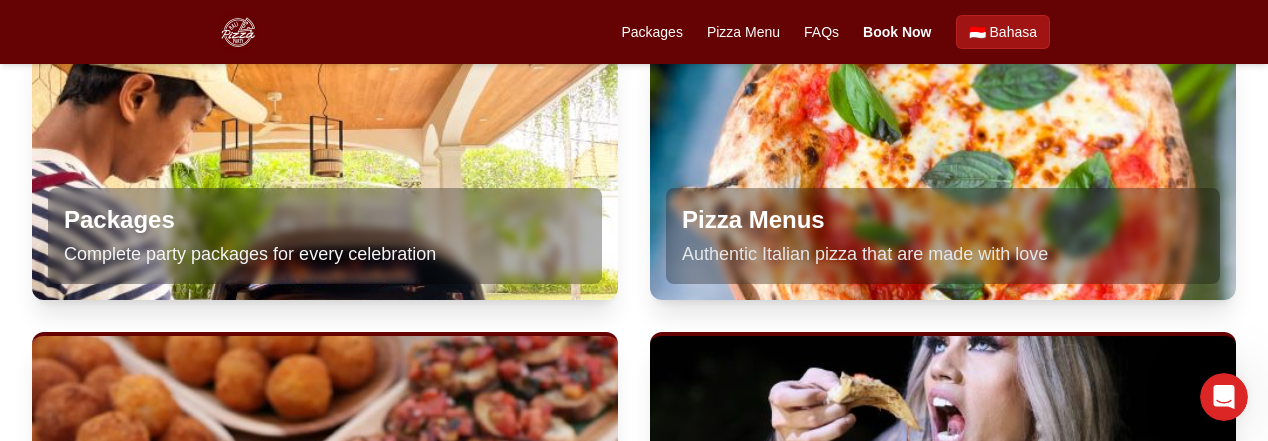 click on "Packages" at bounding box center (325, 220) 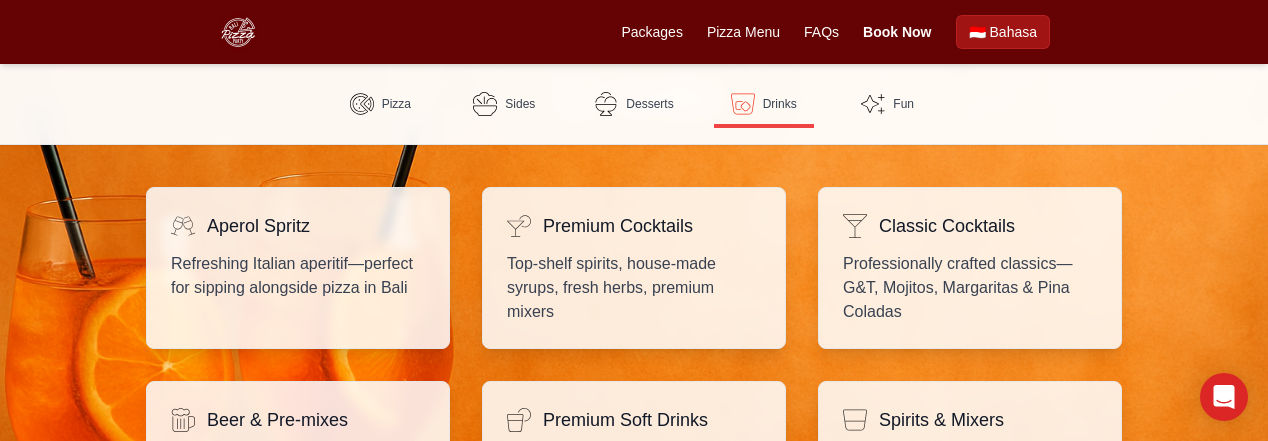 scroll, scrollTop: 2979, scrollLeft: 0, axis: vertical 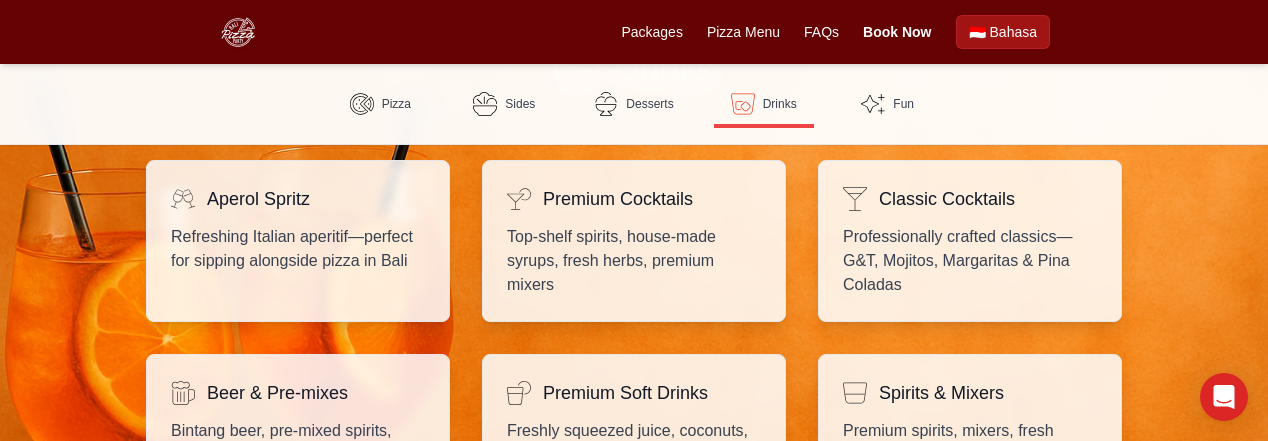 click on "Top-shelf spirits, house-made syrups, fresh herbs, premium mixers" at bounding box center (634, 261) 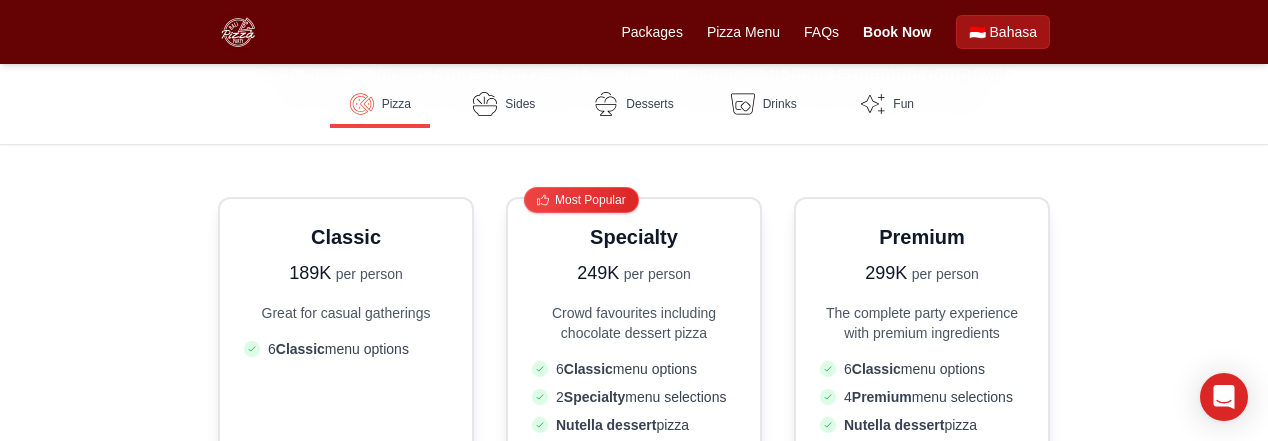 scroll, scrollTop: 554, scrollLeft: 0, axis: vertical 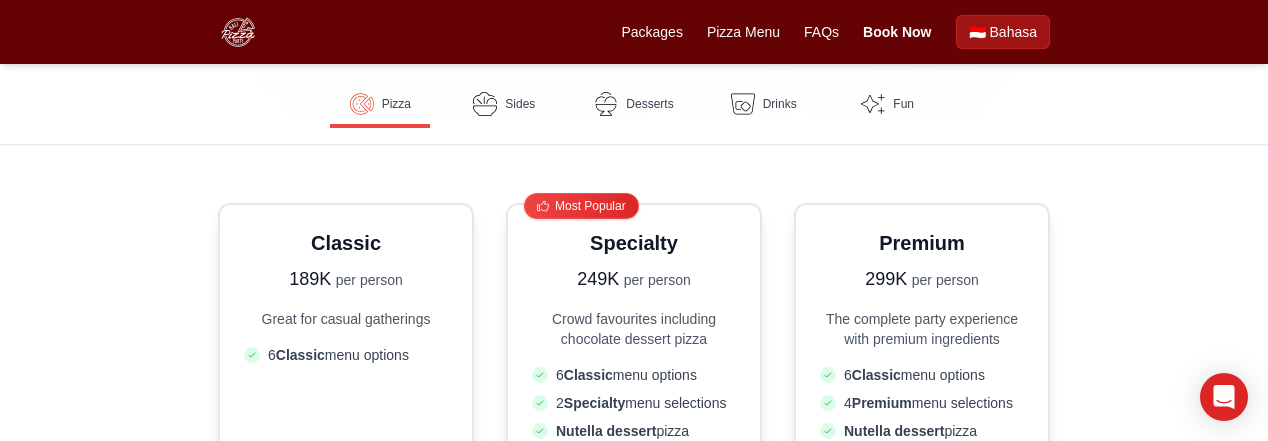 click on "per person" at bounding box center (657, 280) 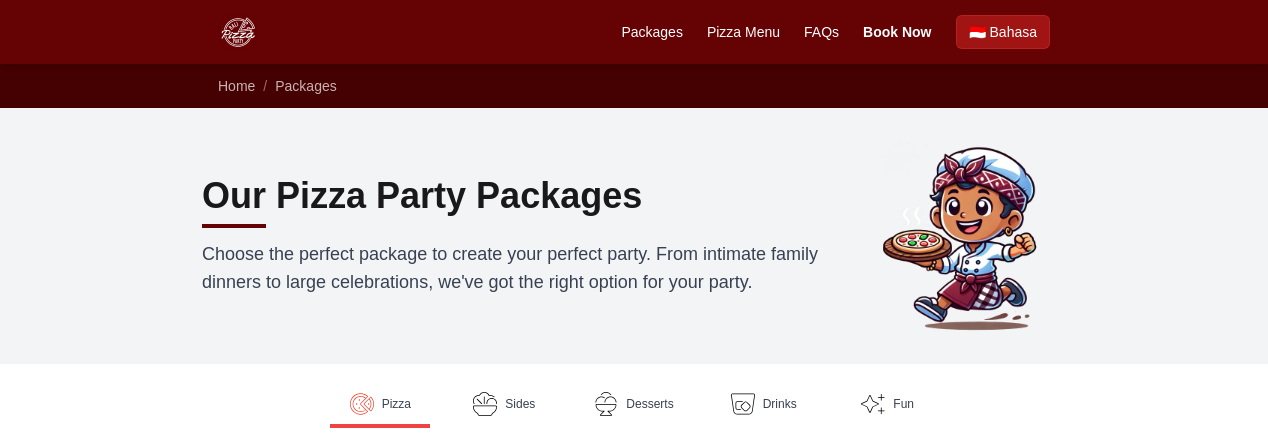 scroll, scrollTop: 0, scrollLeft: 0, axis: both 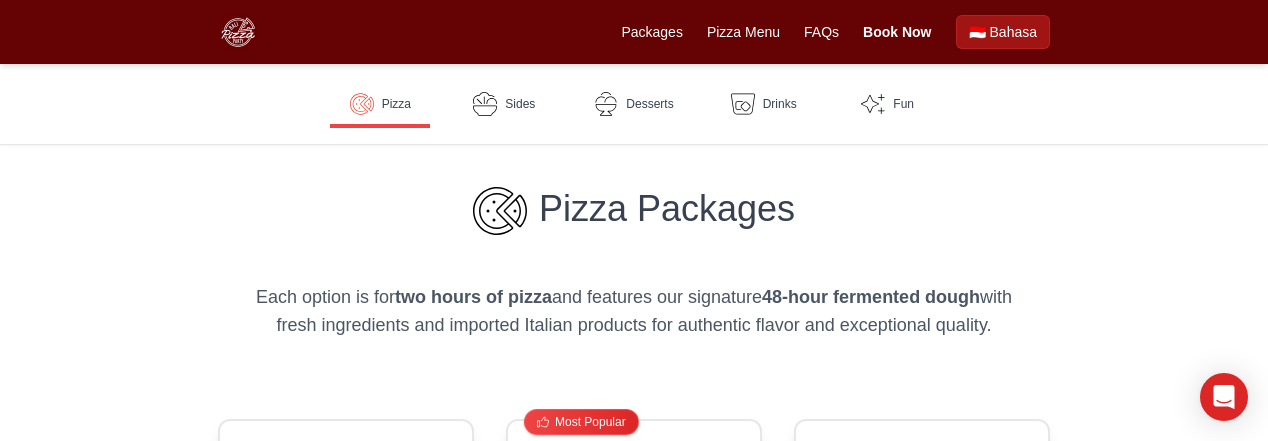 click on "Pizza Packages
Each option is for  two hours of pizza  and features our signature  48-hour fermented dough
with fresh ingredients and imported Italian products for authentic flavor and exceptional quality." at bounding box center (634, 263) 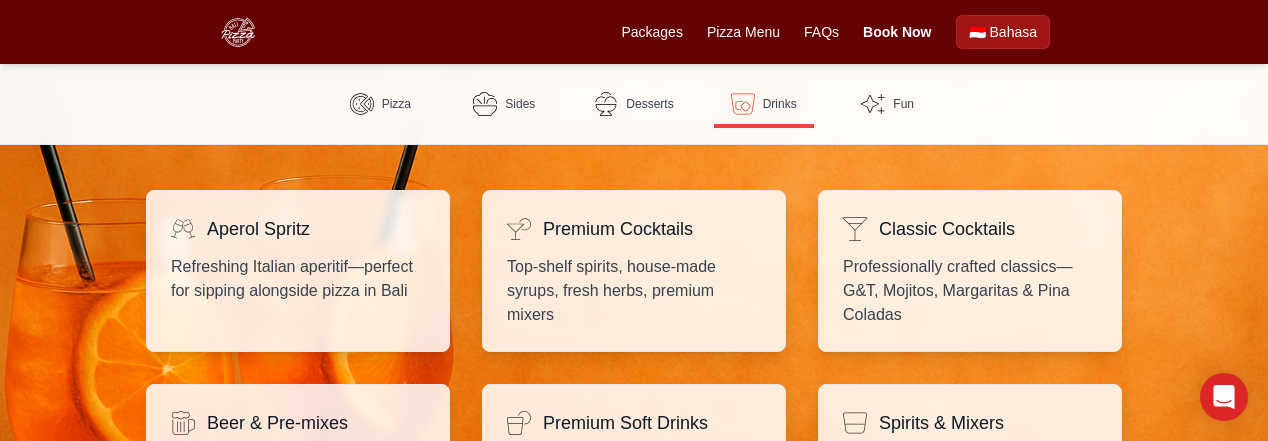 scroll, scrollTop: 2948, scrollLeft: 0, axis: vertical 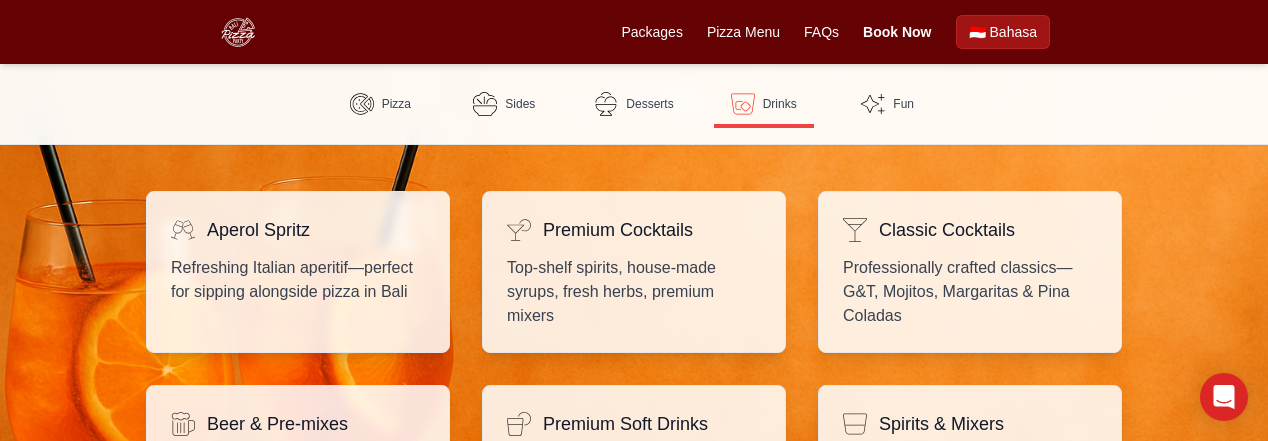 click on "Book Now" at bounding box center (897, 32) 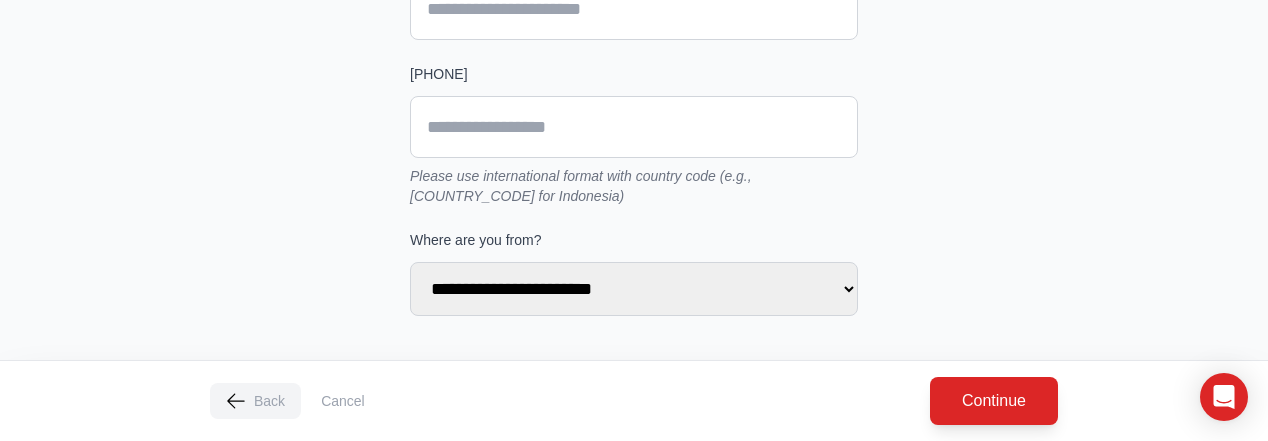 scroll, scrollTop: 649, scrollLeft: 0, axis: vertical 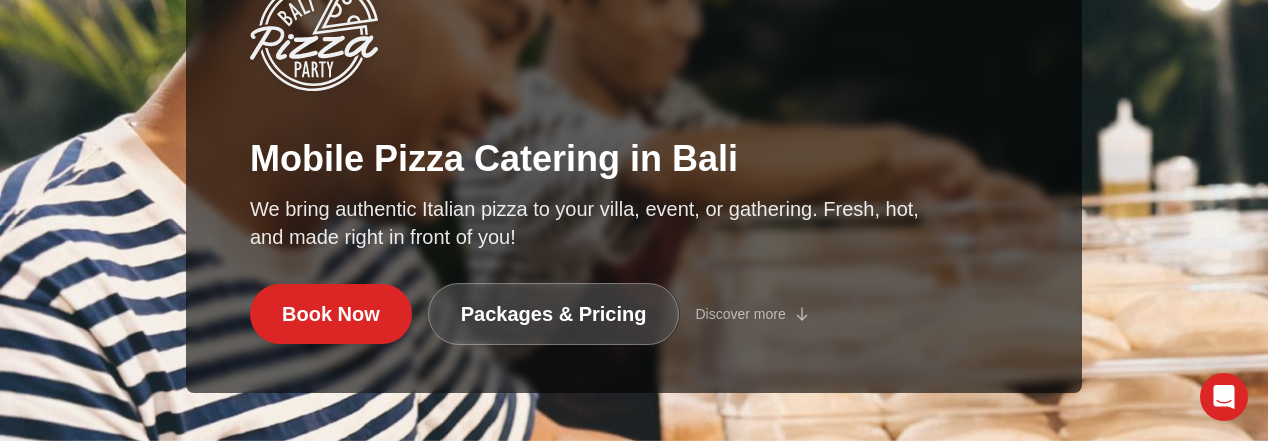click on "Packages & Pricing" at bounding box center (554, 314) 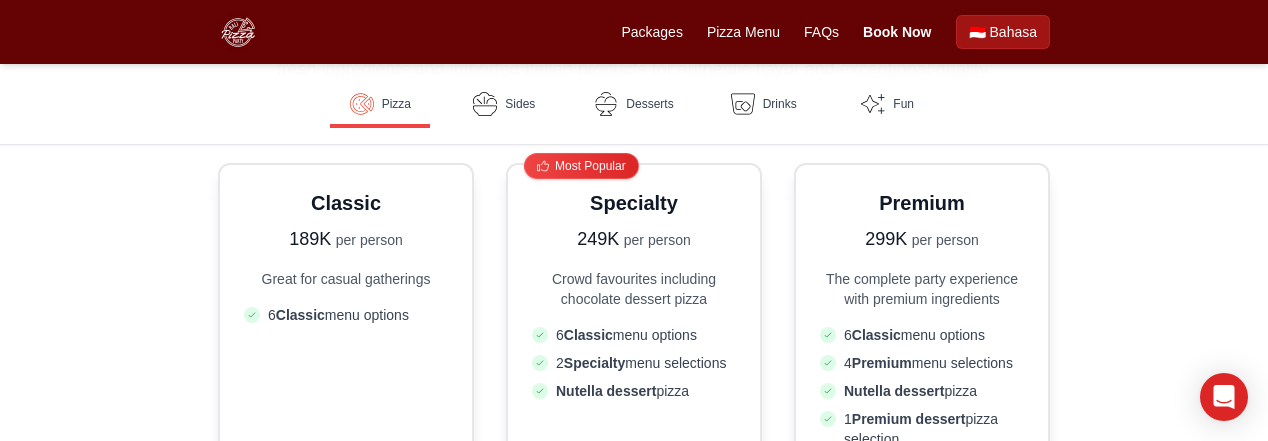 scroll, scrollTop: 594, scrollLeft: 0, axis: vertical 